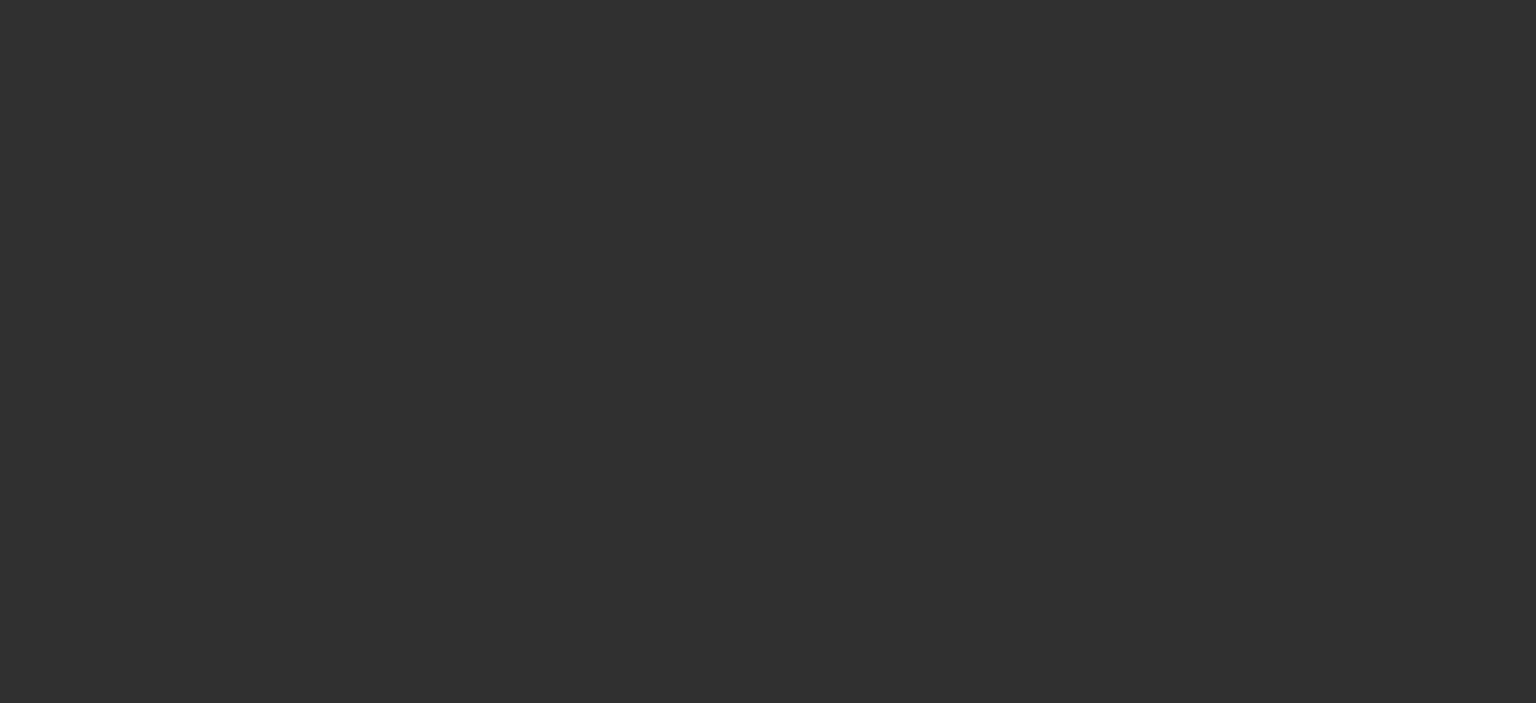 scroll, scrollTop: 0, scrollLeft: 0, axis: both 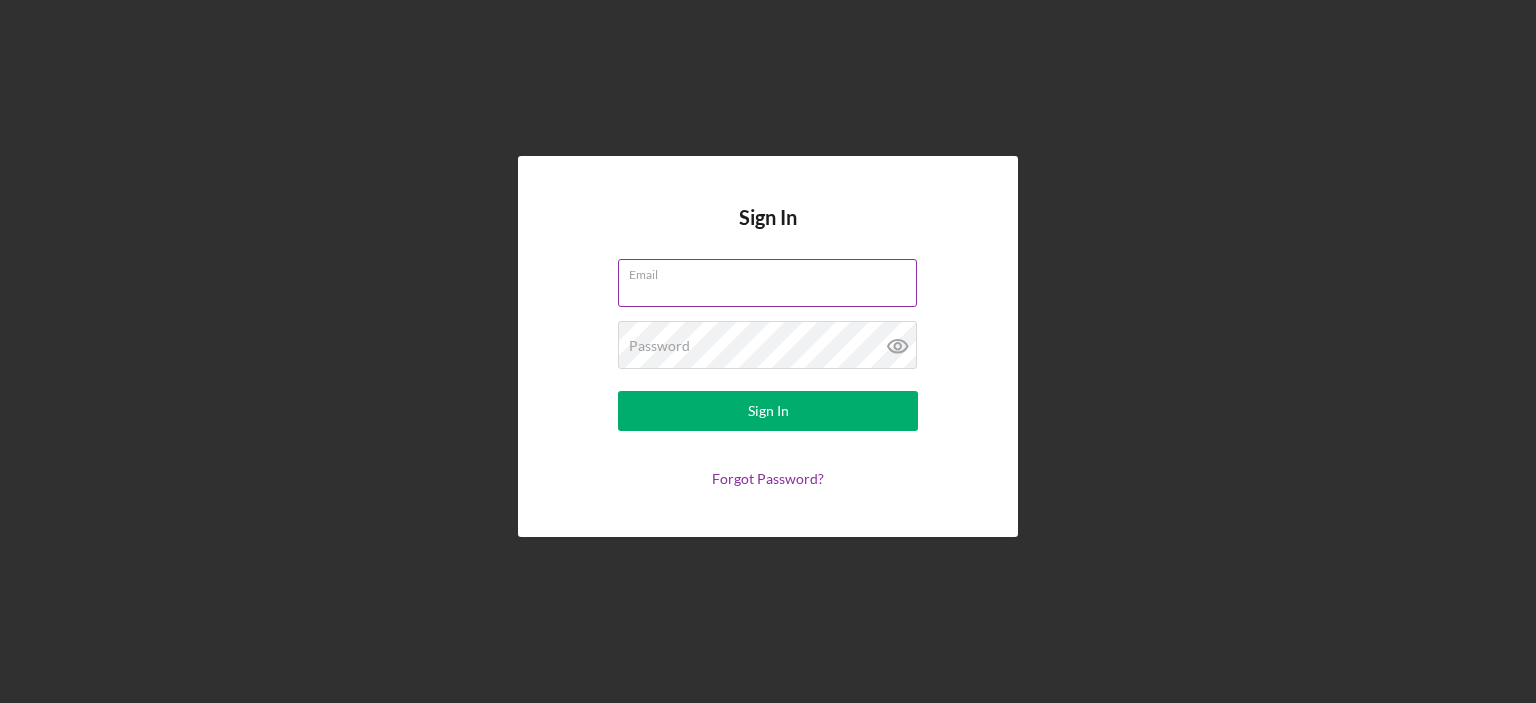 click on "Email" at bounding box center (768, 284) 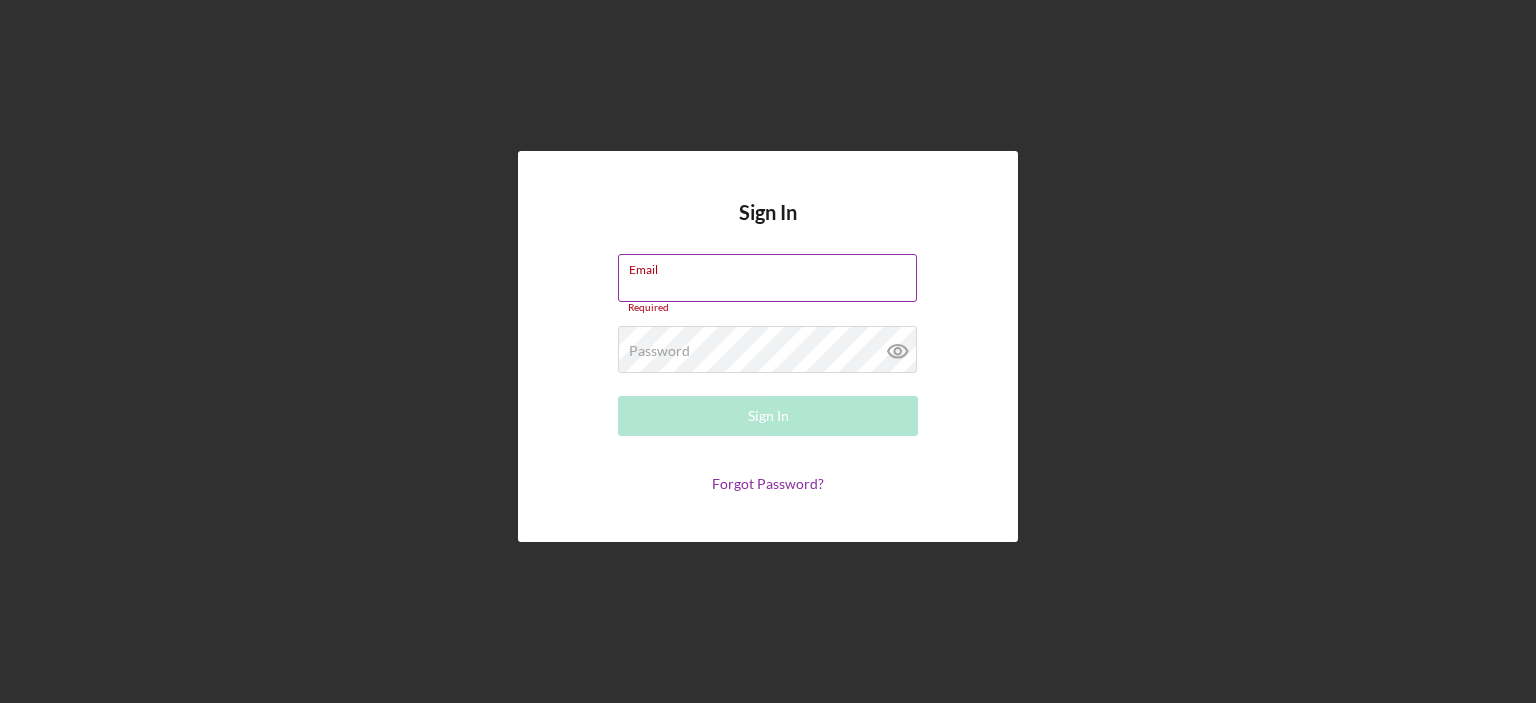 click on "Email" at bounding box center (767, 278) 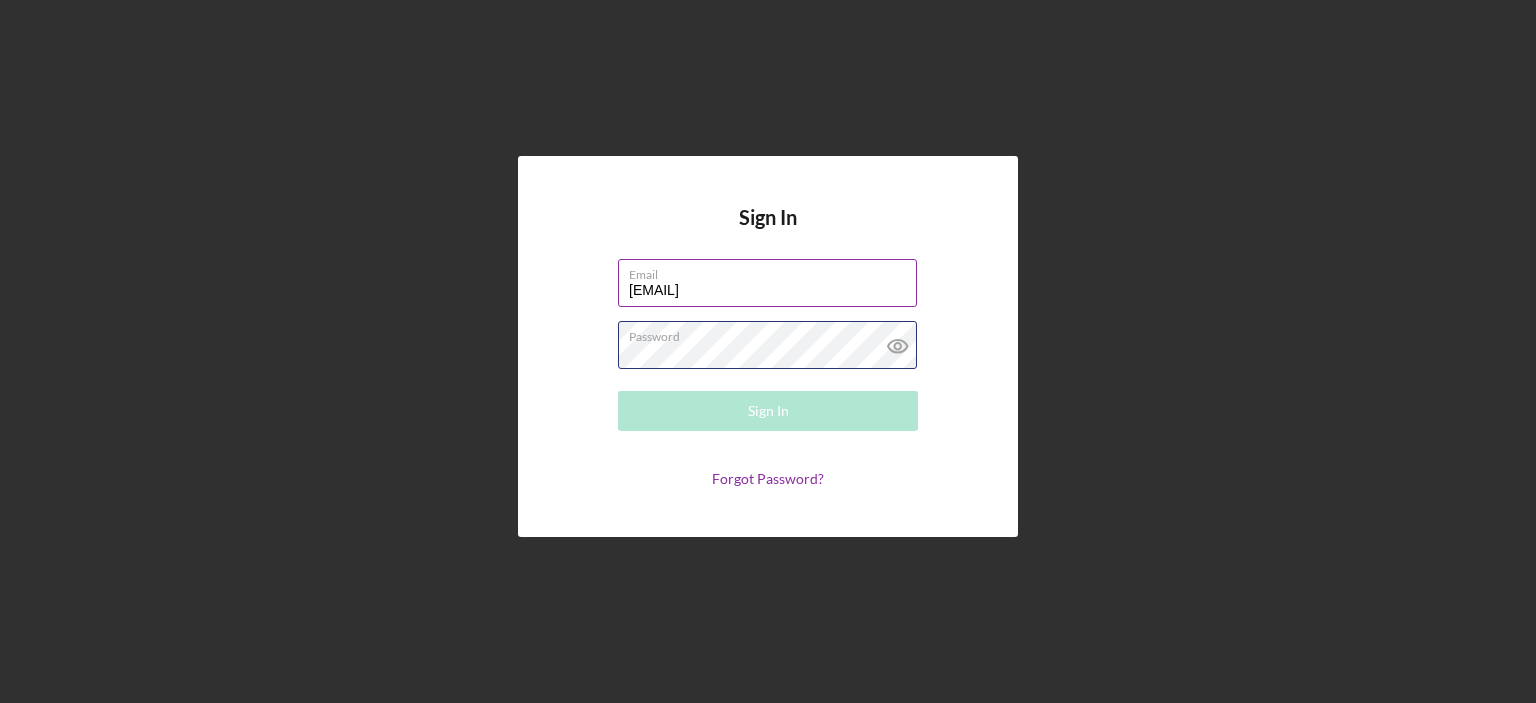 click on "Password Required" at bounding box center (768, 346) 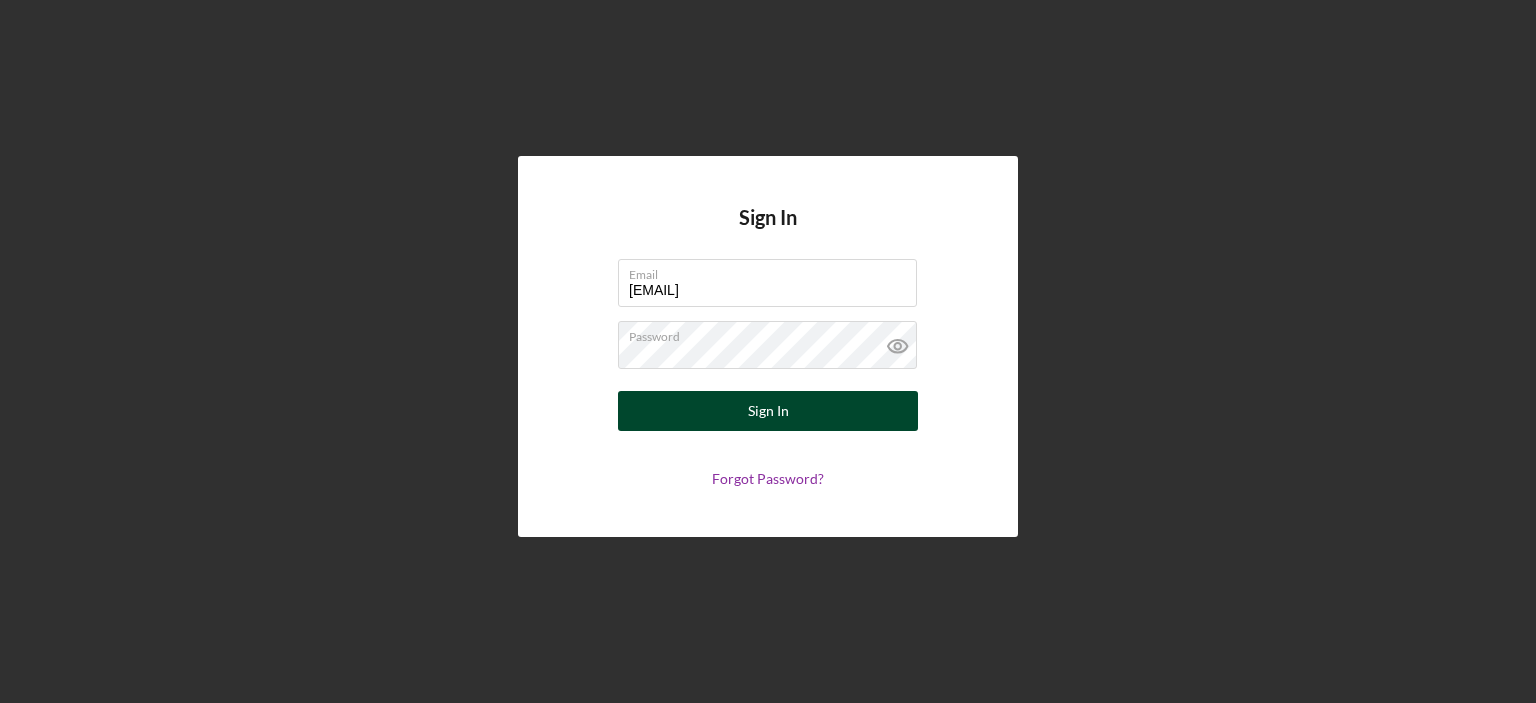click on "Sign In" at bounding box center [768, 411] 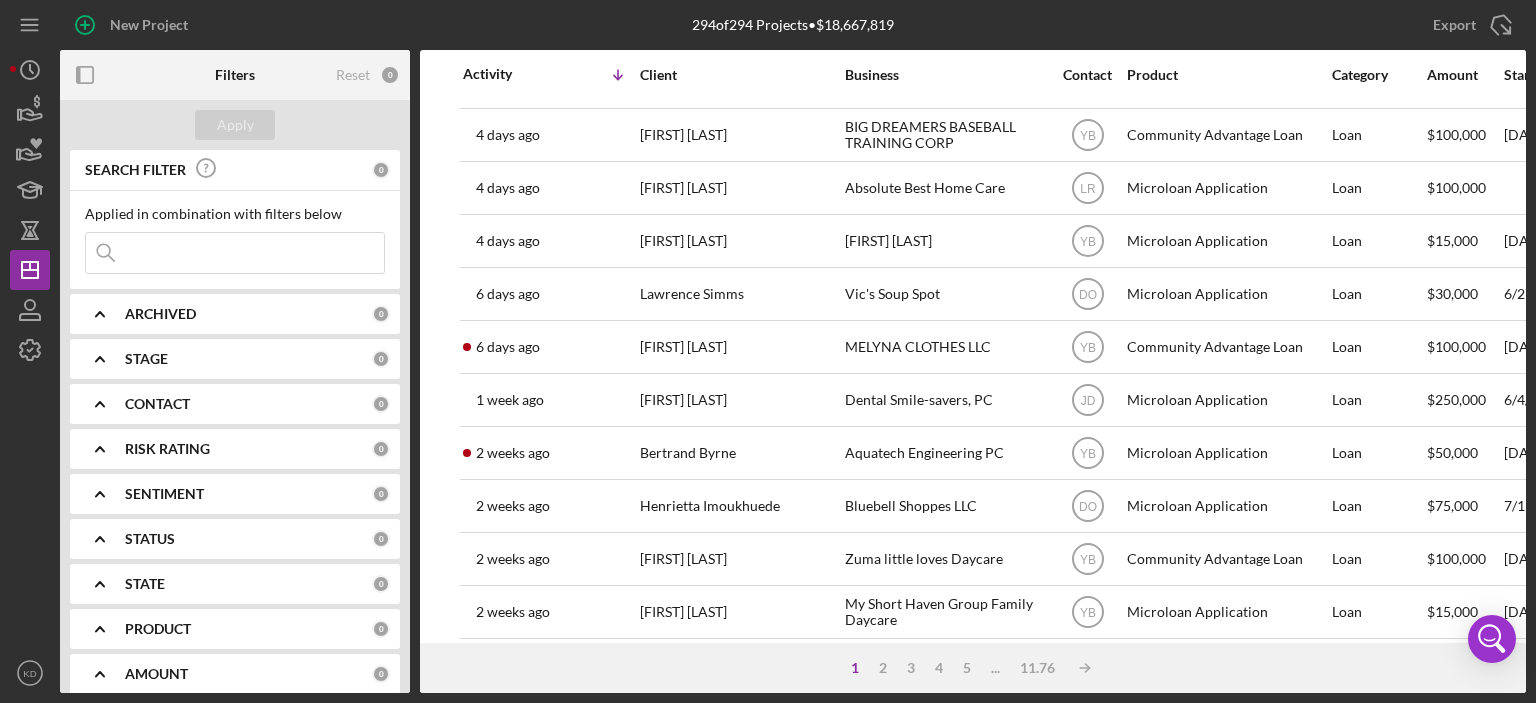 scroll, scrollTop: 800, scrollLeft: 0, axis: vertical 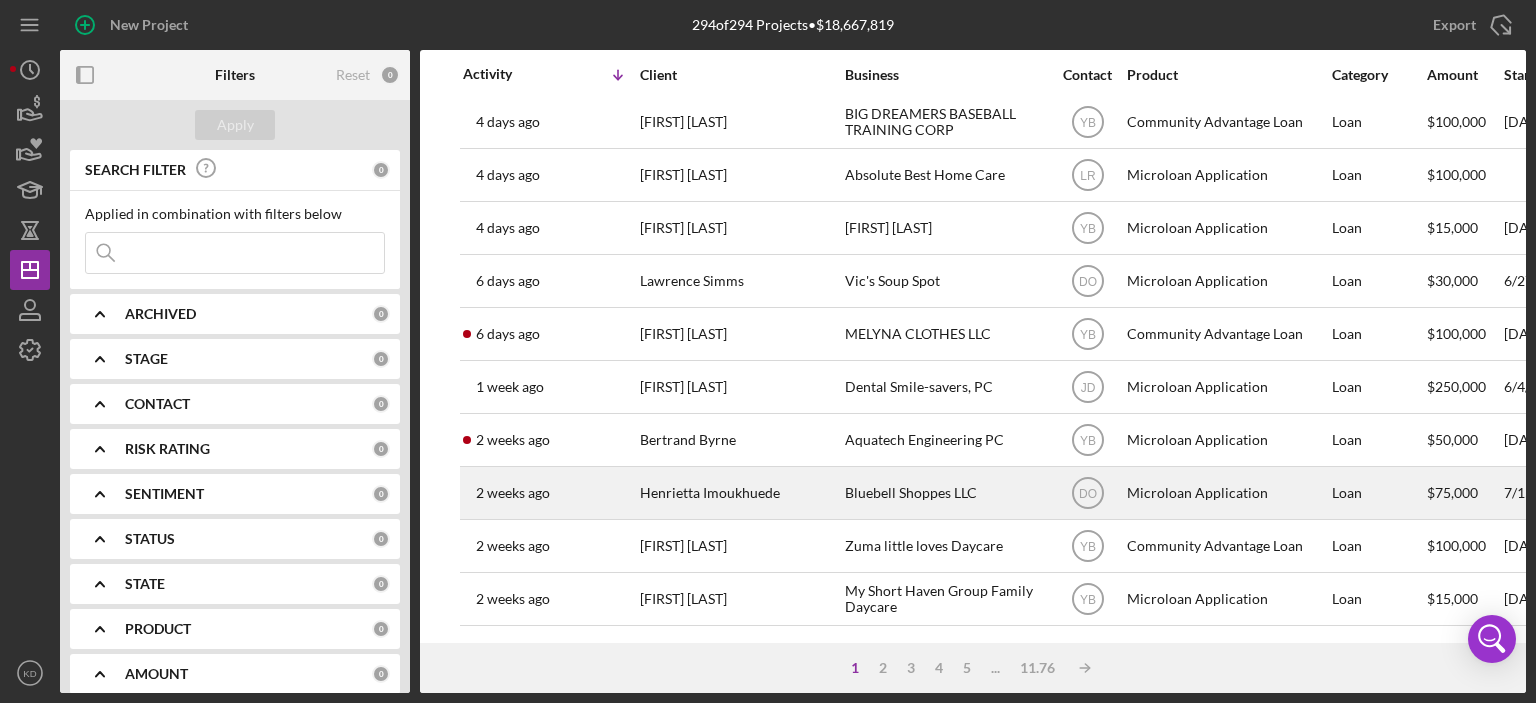 click on "Henrietta Imoukhuede" at bounding box center [741, 493] 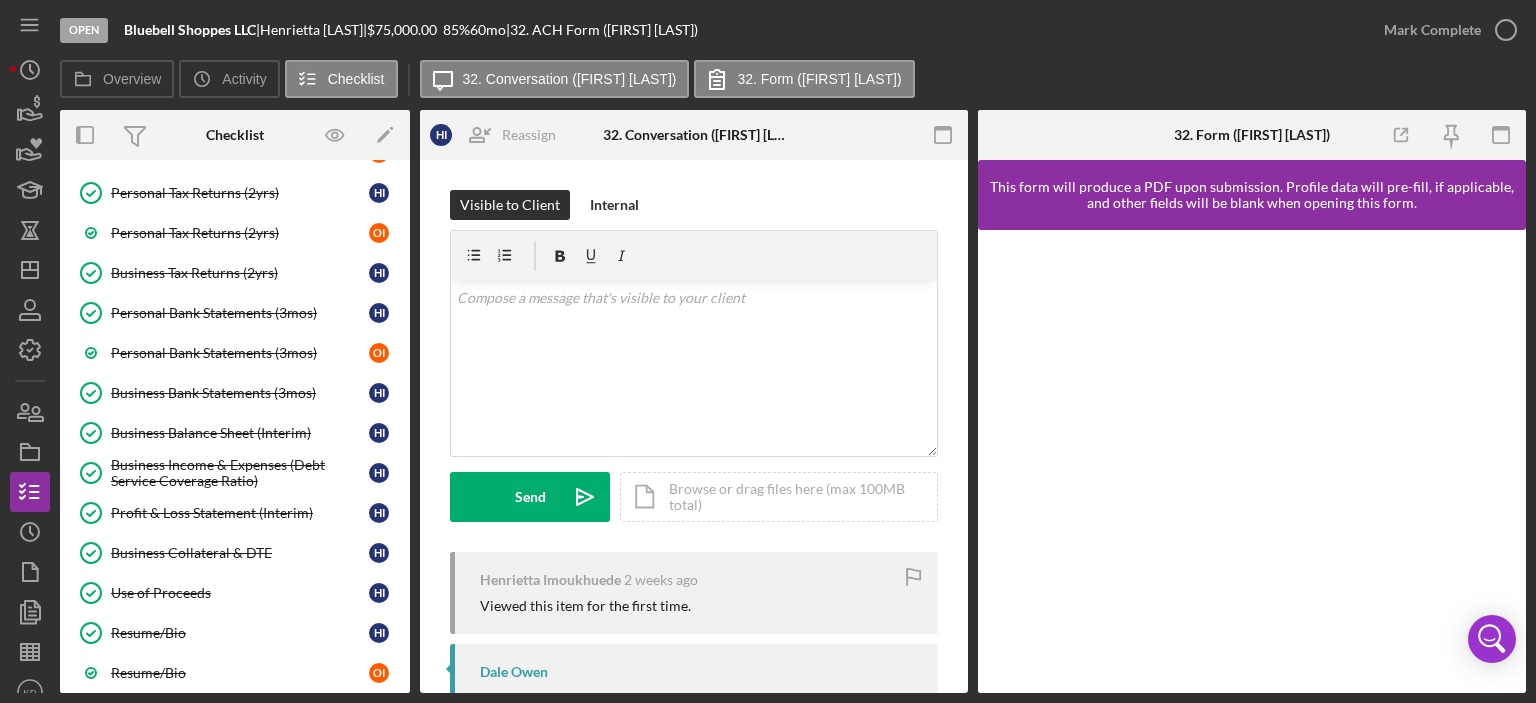 scroll, scrollTop: 0, scrollLeft: 0, axis: both 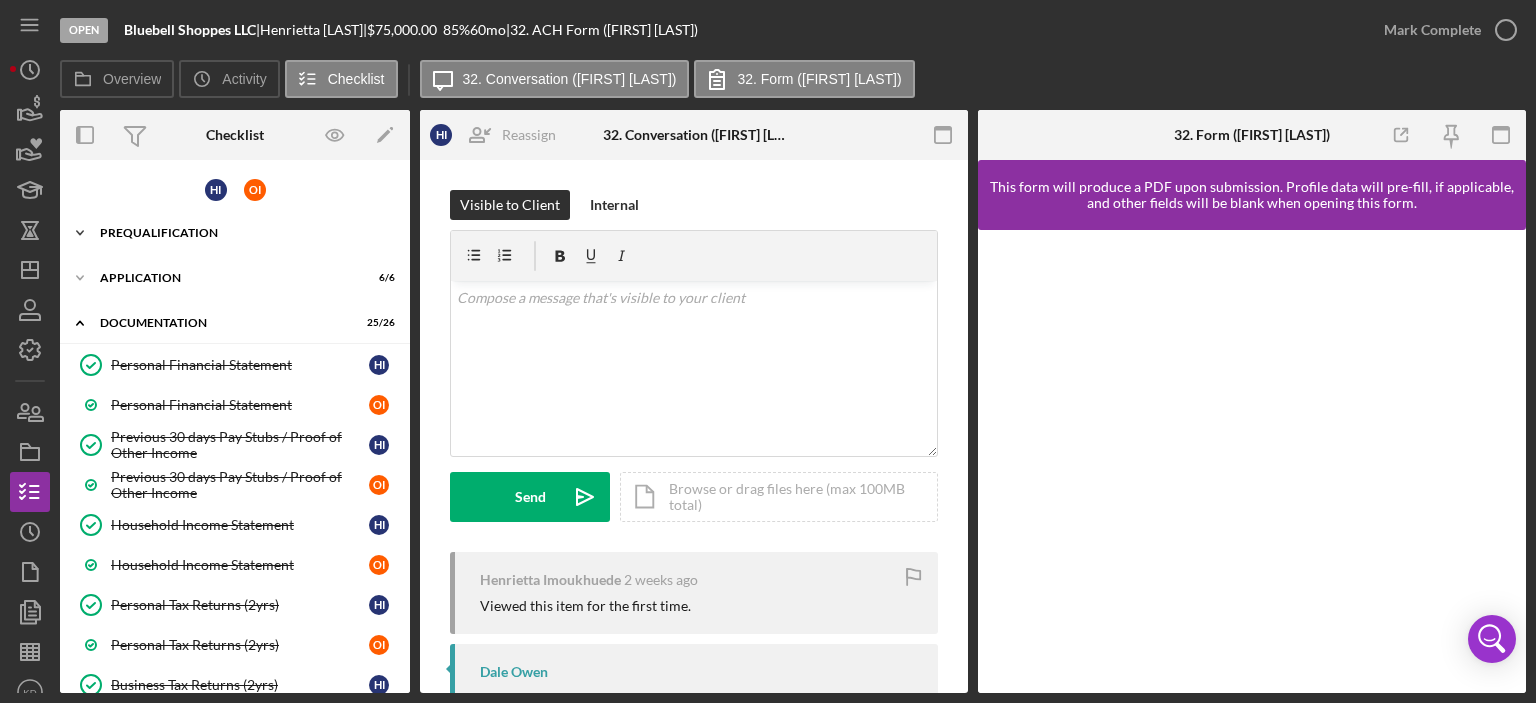 click on "Icon/Expander" 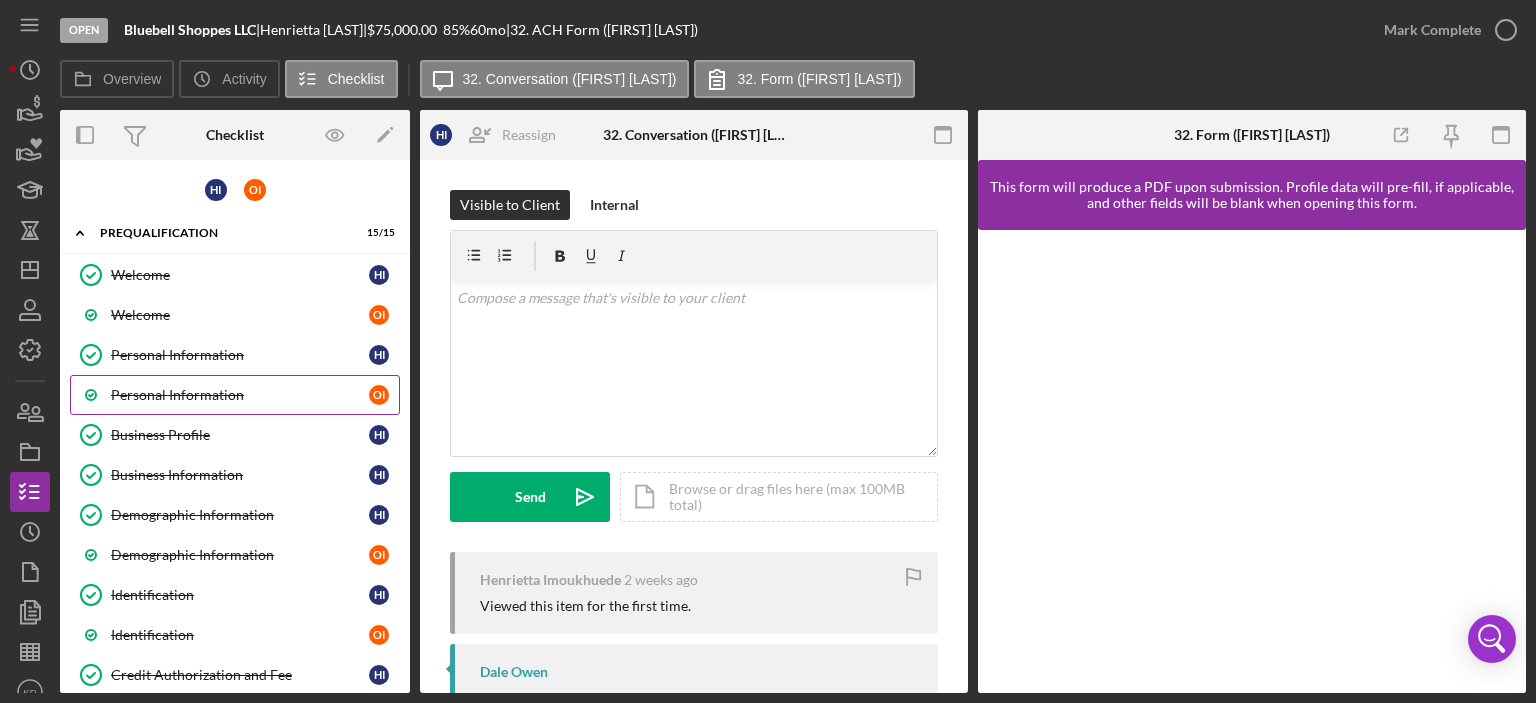 click on "Personal Information" at bounding box center (240, 395) 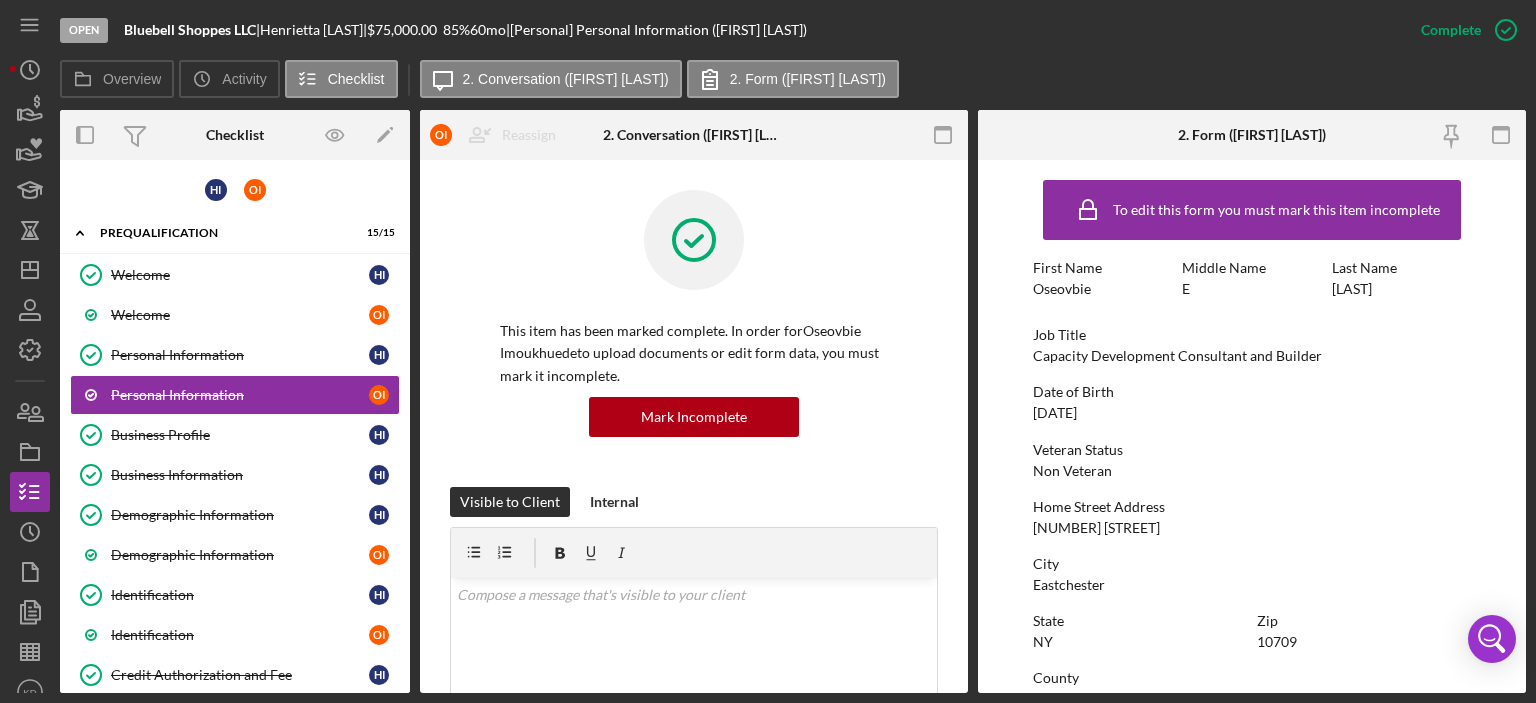 scroll, scrollTop: 400, scrollLeft: 0, axis: vertical 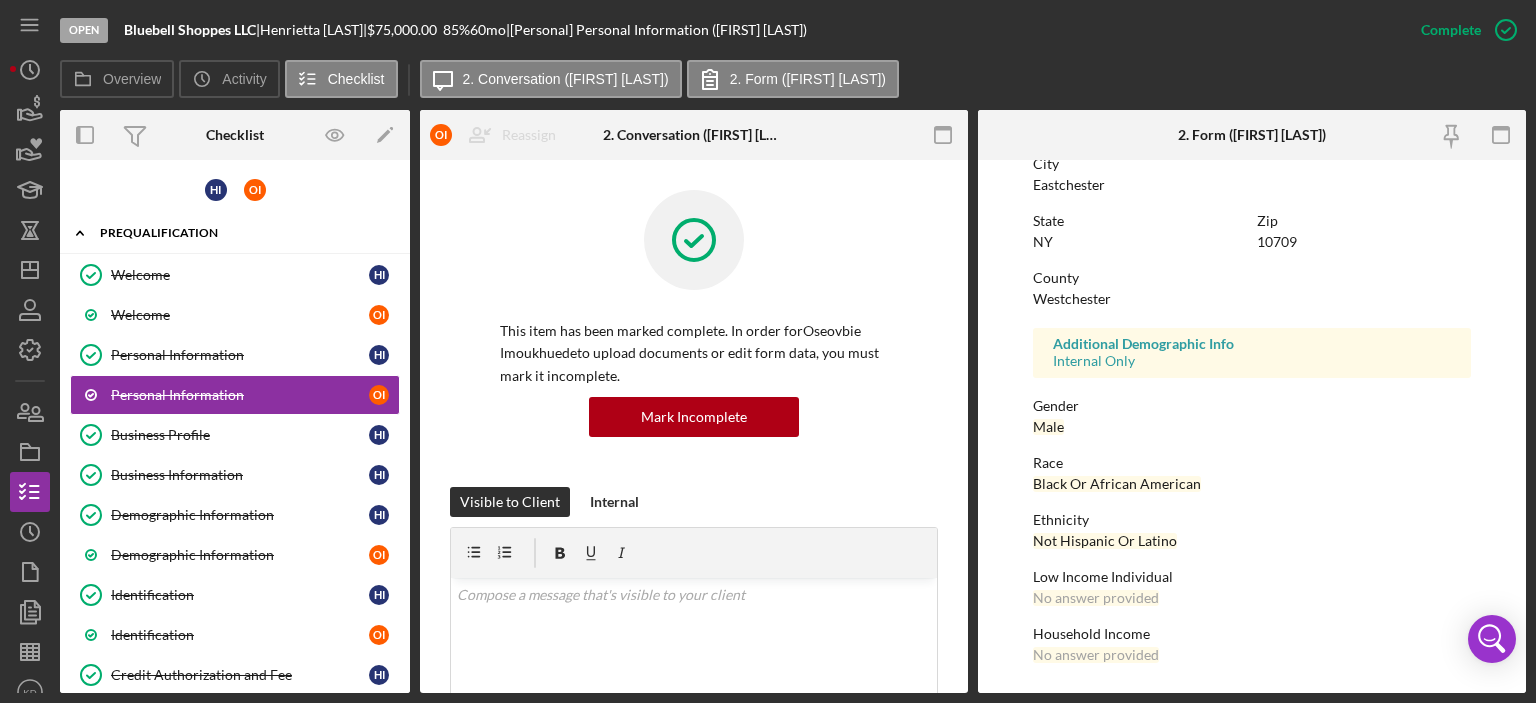 click on "Icon/Expander" 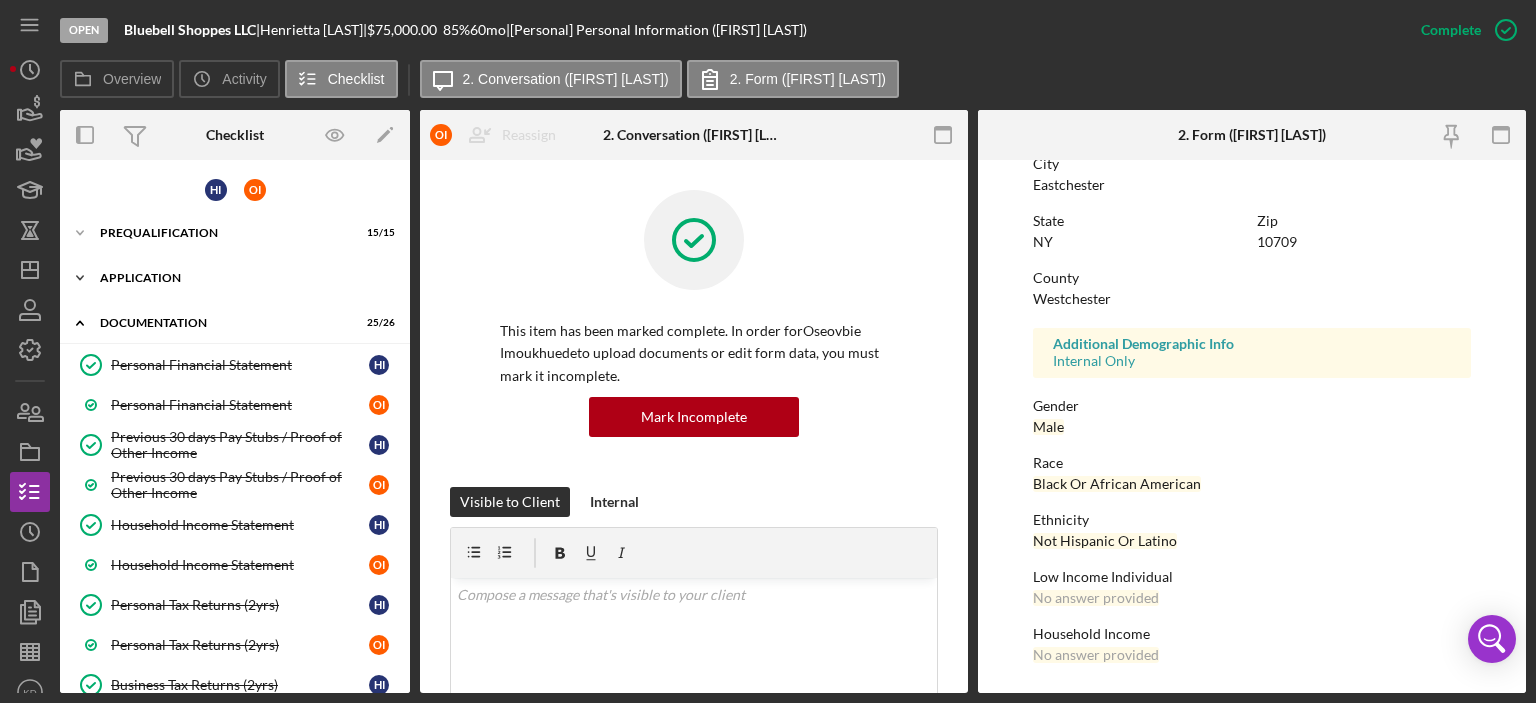click on "Icon/Expander" 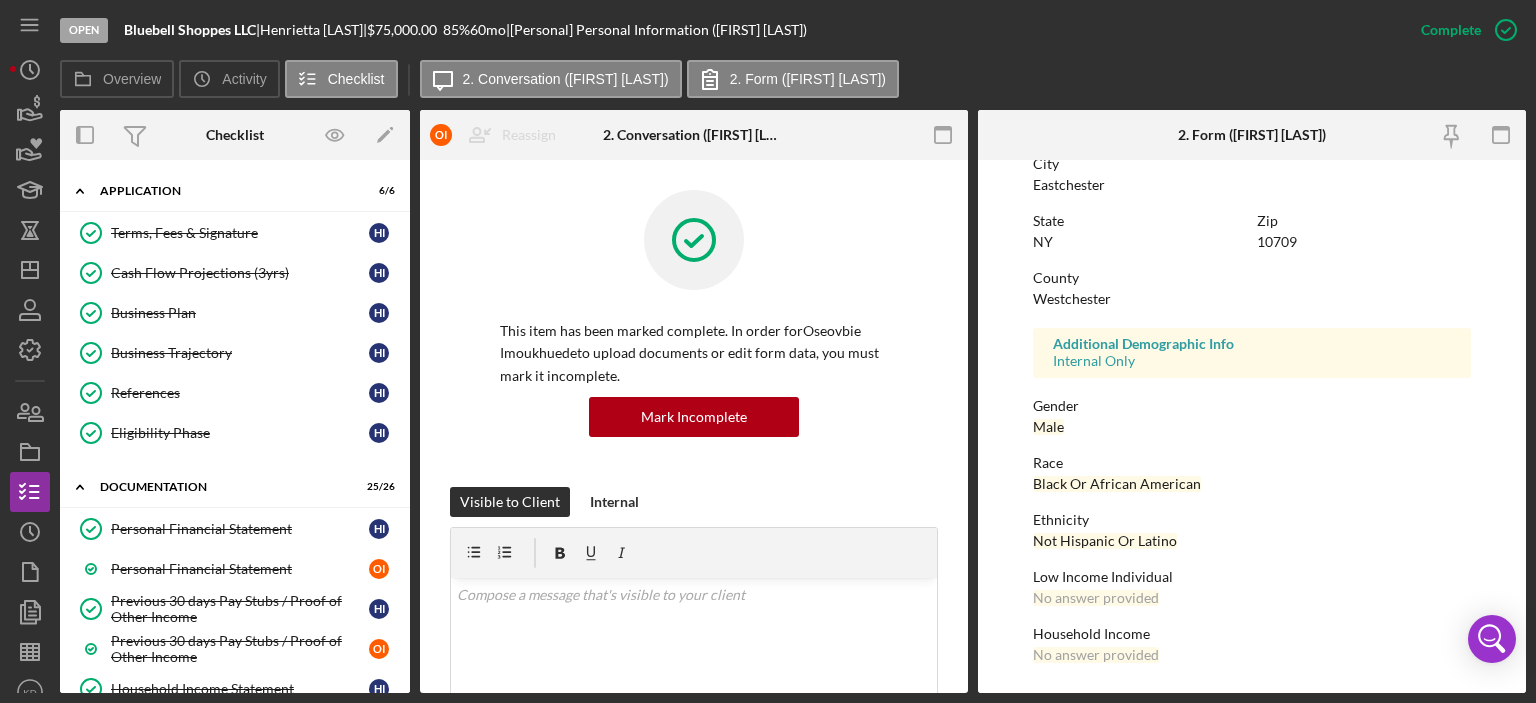 scroll, scrollTop: 0, scrollLeft: 0, axis: both 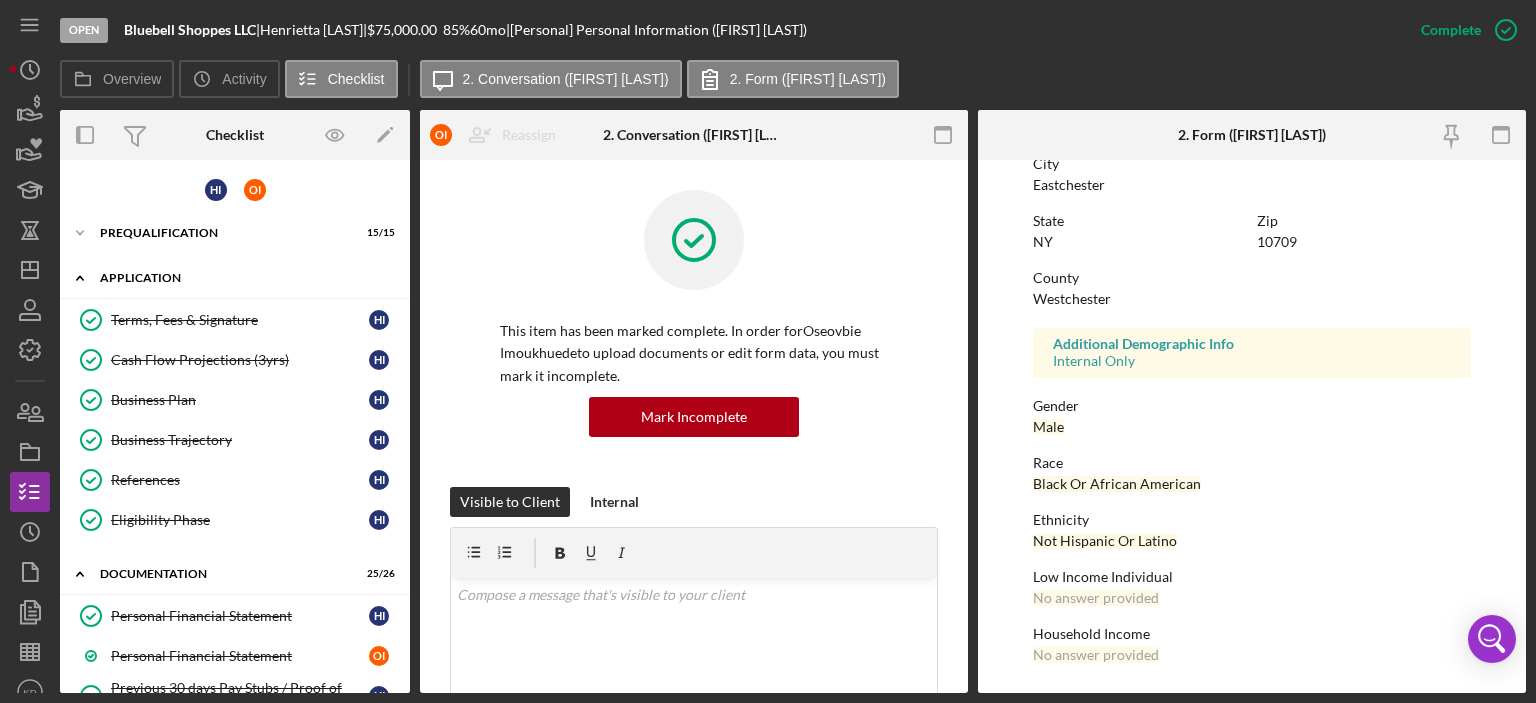 click 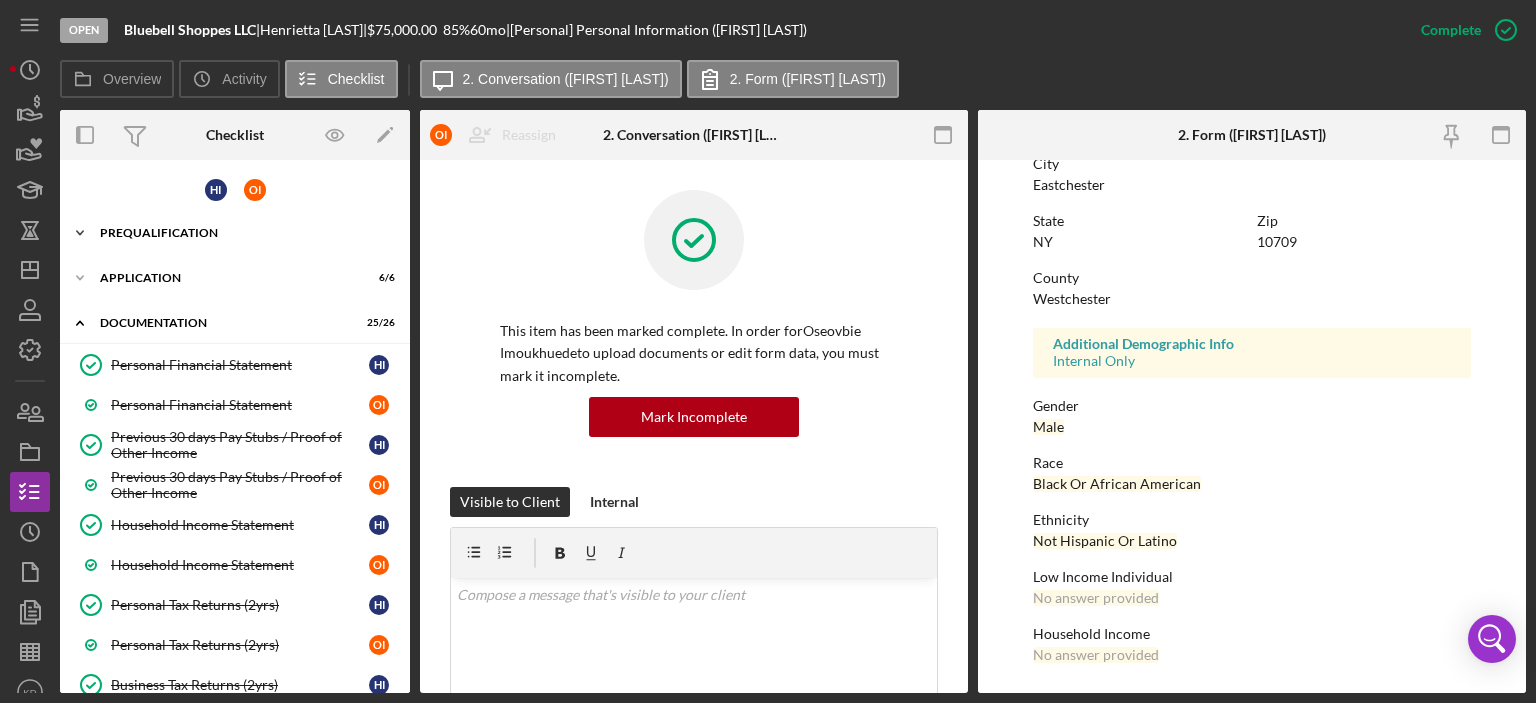 click 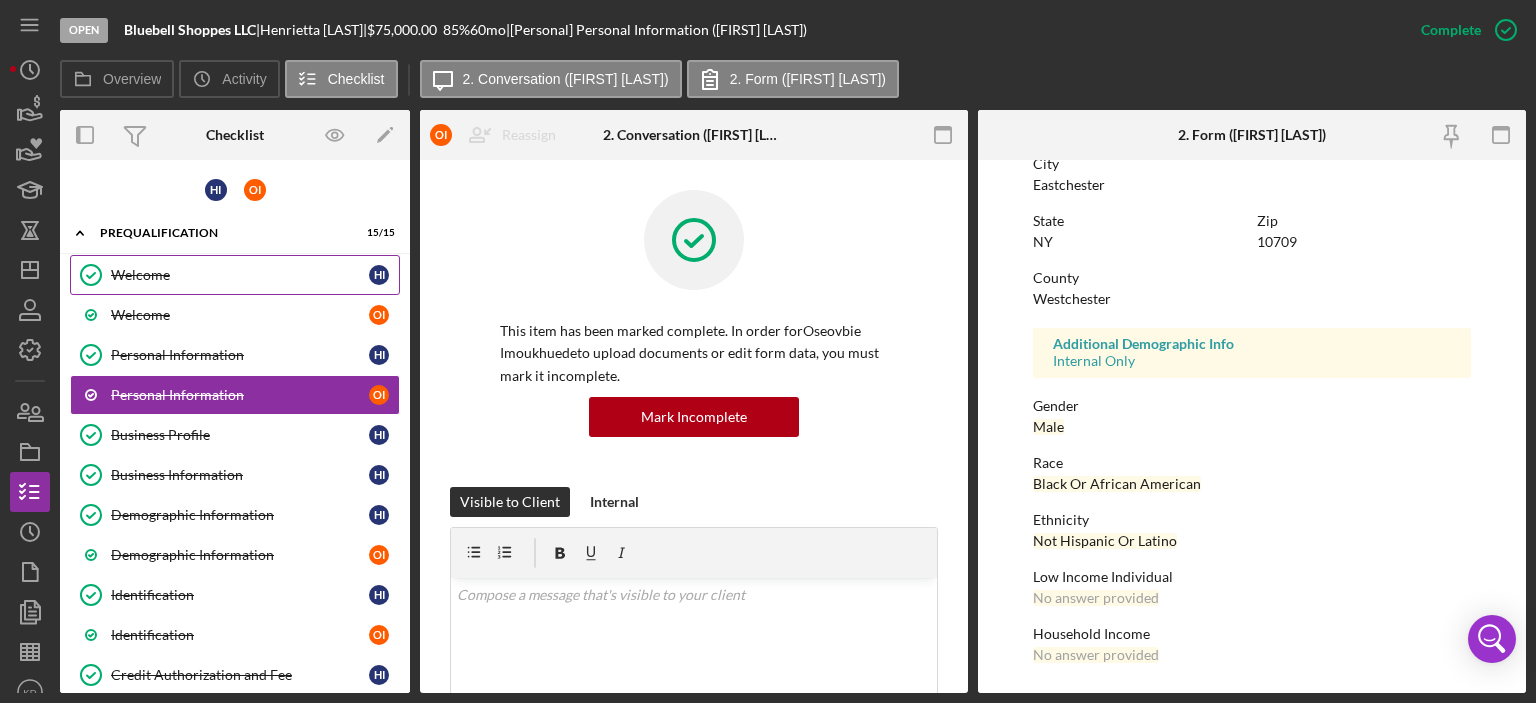 click on "Welcome" at bounding box center [240, 275] 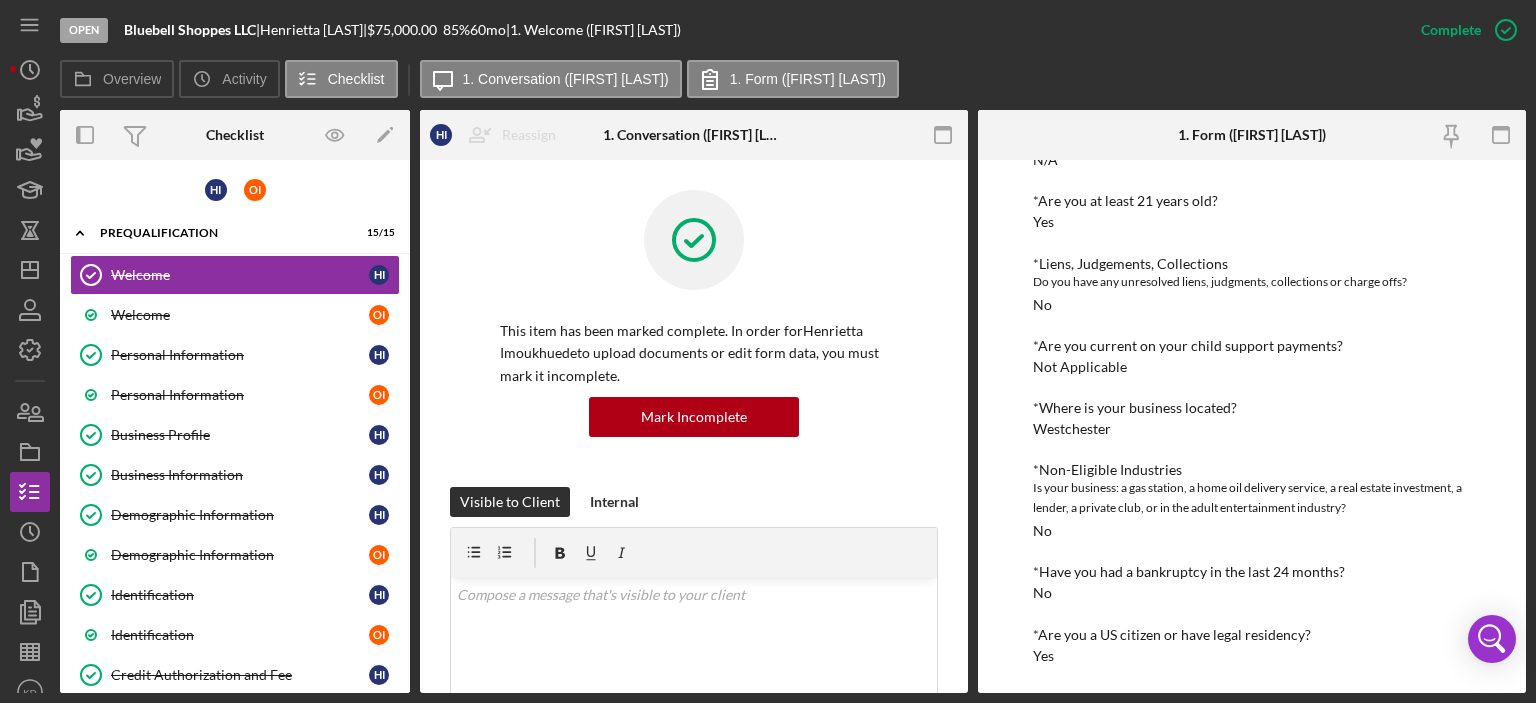 scroll, scrollTop: 232, scrollLeft: 0, axis: vertical 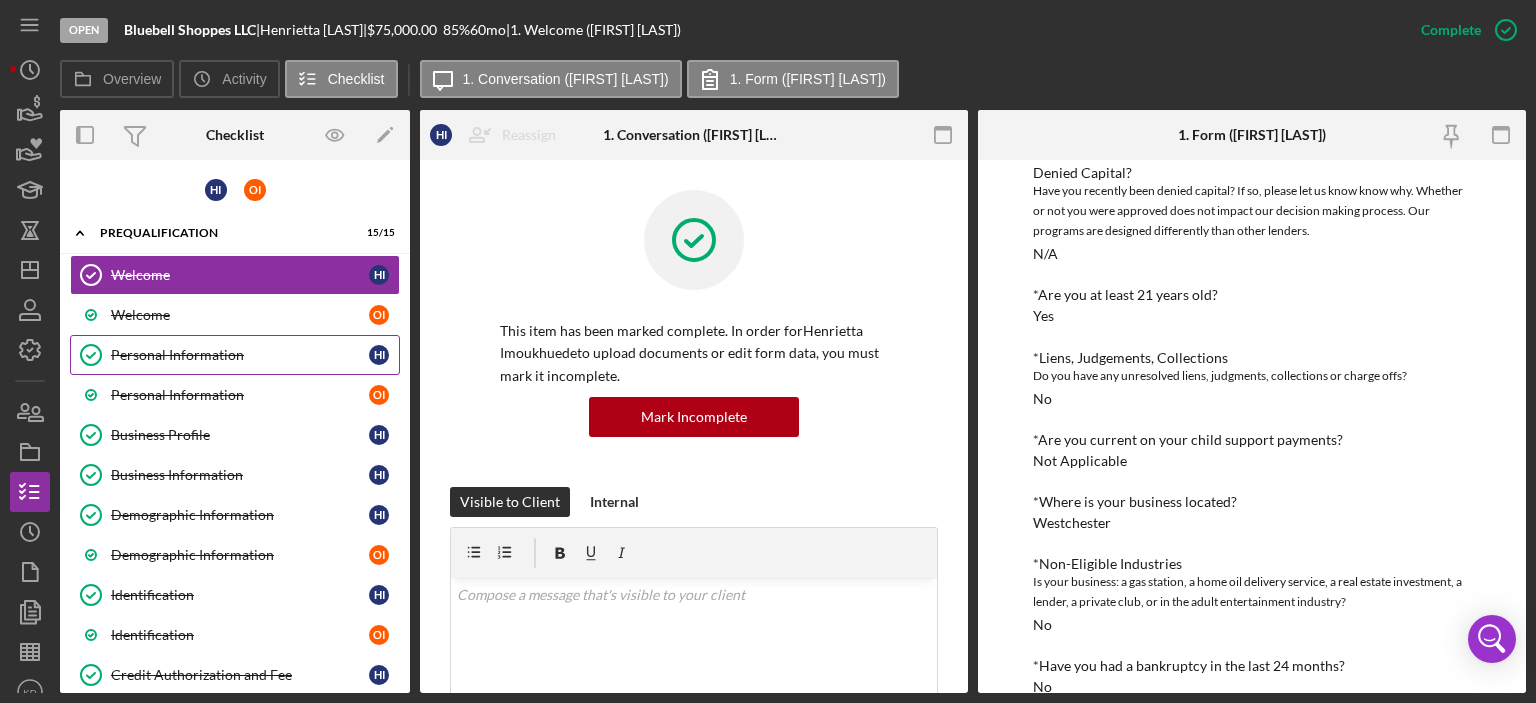 click on "Personal Information" at bounding box center [240, 355] 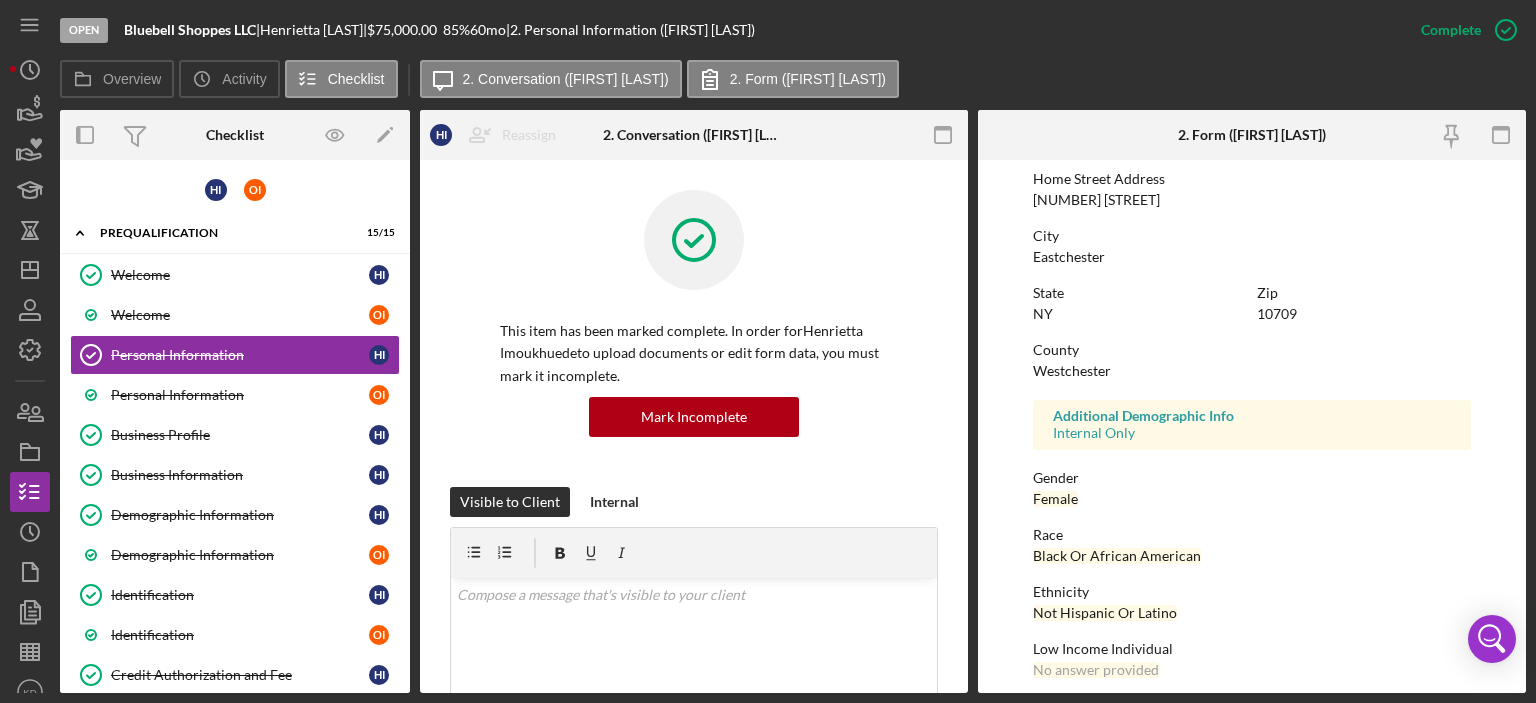 scroll, scrollTop: 400, scrollLeft: 0, axis: vertical 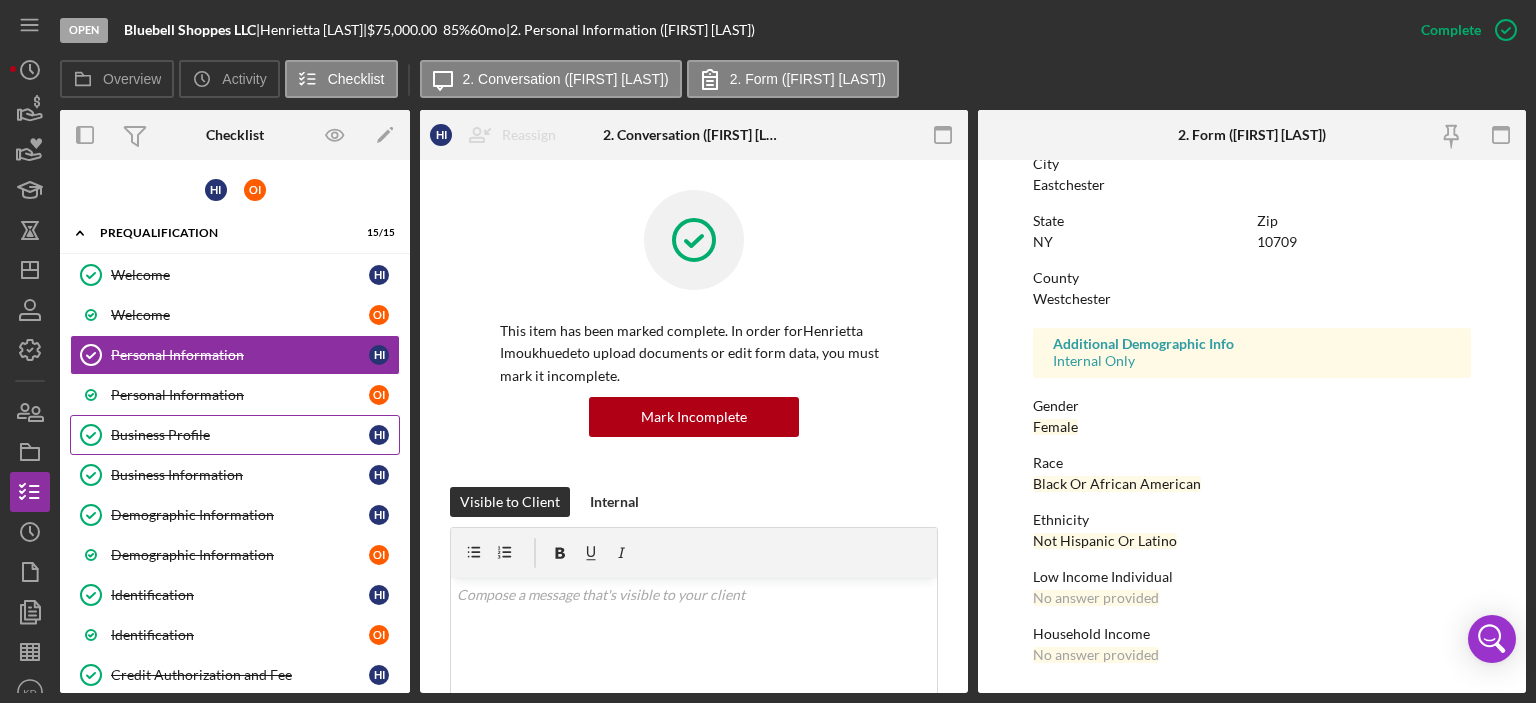 click on "Business Profile" at bounding box center (240, 435) 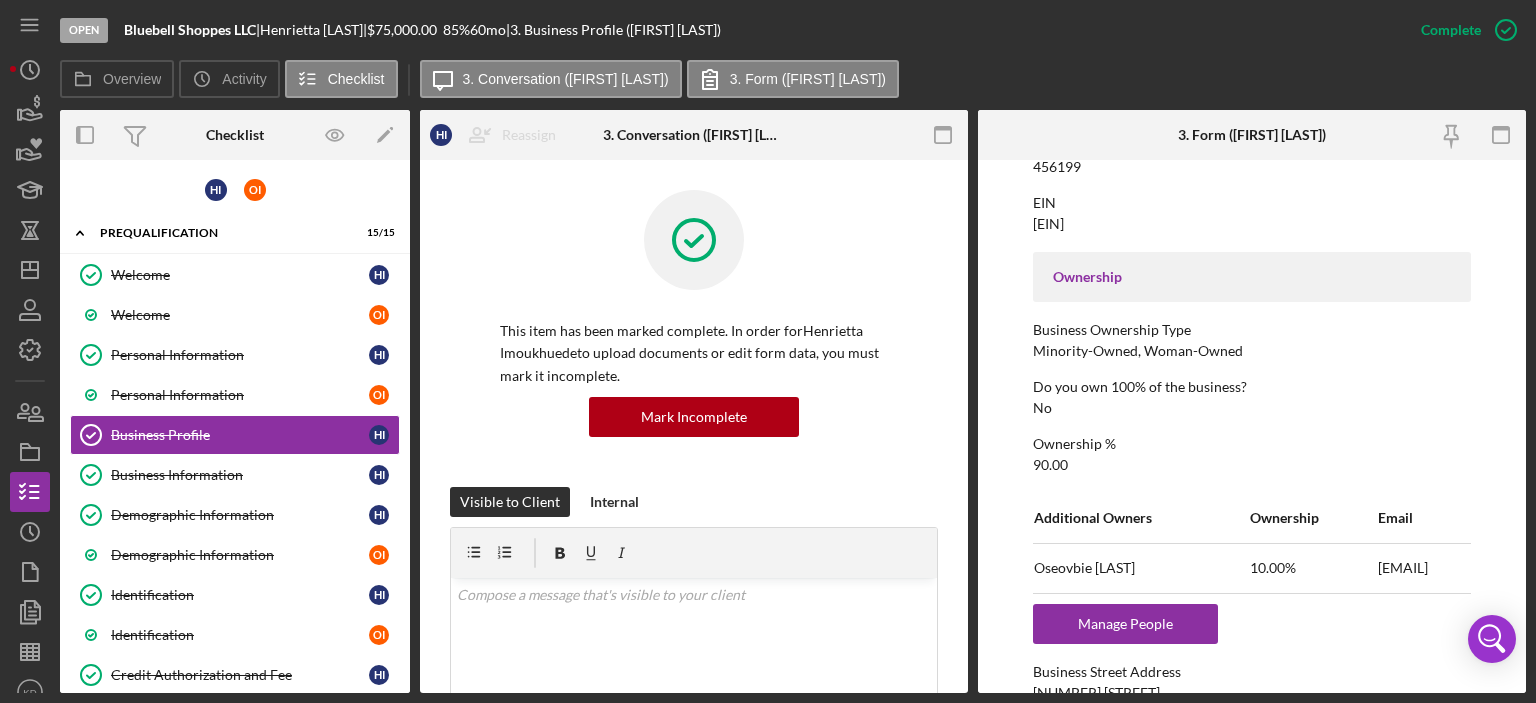 scroll, scrollTop: 583, scrollLeft: 0, axis: vertical 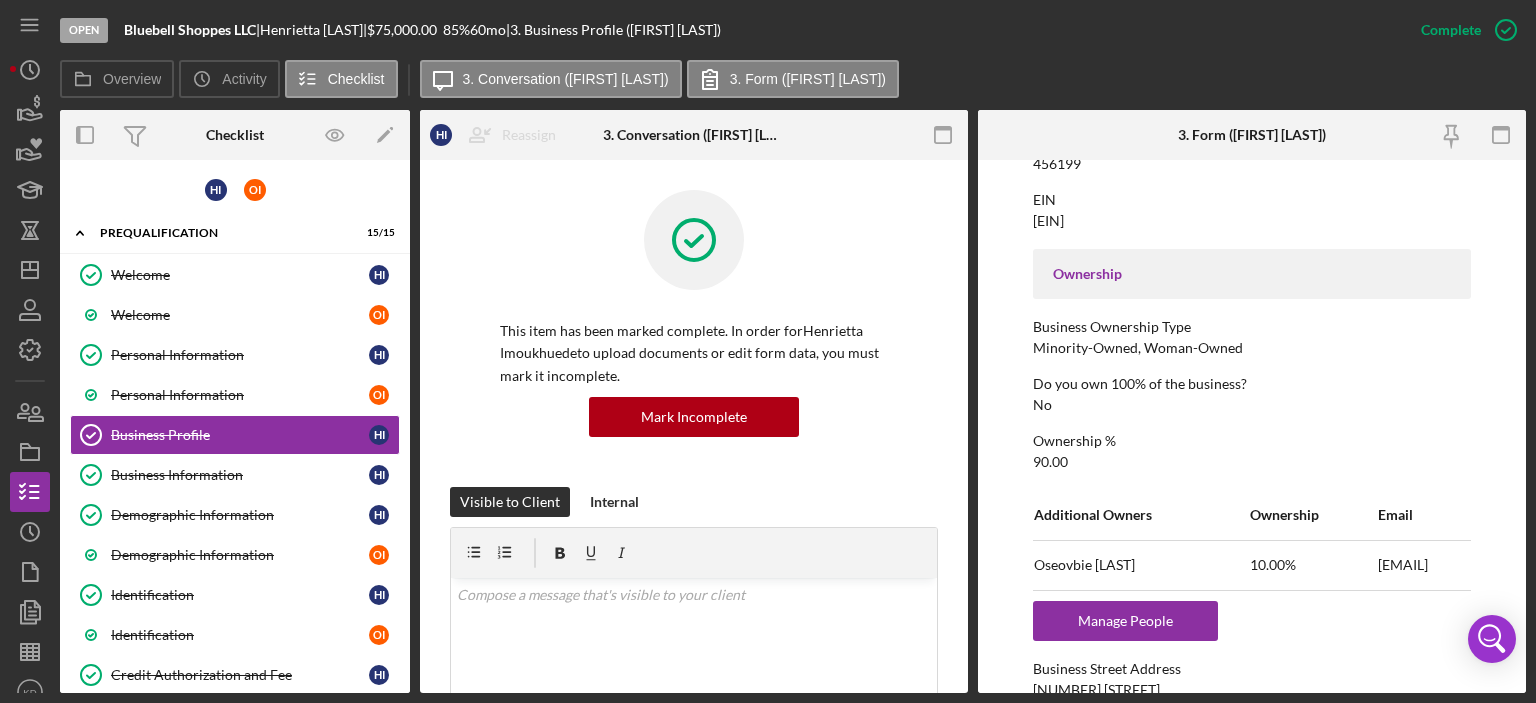 click on "To edit this form you must mark this item incomplete Business Name Bluebell Shoppes LLC DBA No answer provided Business Start Date [DATE] Legal Structure Housing Cooperative Business Phone [PHONE] Business Email [EMAIL] Website https://bluebellshoppes.com Industry Wellness and Sustainable Living (Holistic Supplies) Industry NAICS Code 456199 EIN [EIN] Ownership Business Ownership Type Minority-Owned, Woman-Owned Do you own 100% of the business? No Ownership % 90.00 Additional Owners Ownership Email [EMAIL] Manage People Business Street Address [NUMBER] [STREET] City [CITY] State [STATE] Zip [ZIP] County [COUNTY] Is your Mailing Address the same as your Business Address? Yes Do you own or lease your business premisses? Leased Annual Gross Revenue $95,000 Number of Full-Time Employees 1 Number of Part-Time Employees 2 Additional Demographic Info Internal Only Low Income Owned No" at bounding box center [1252, 426] 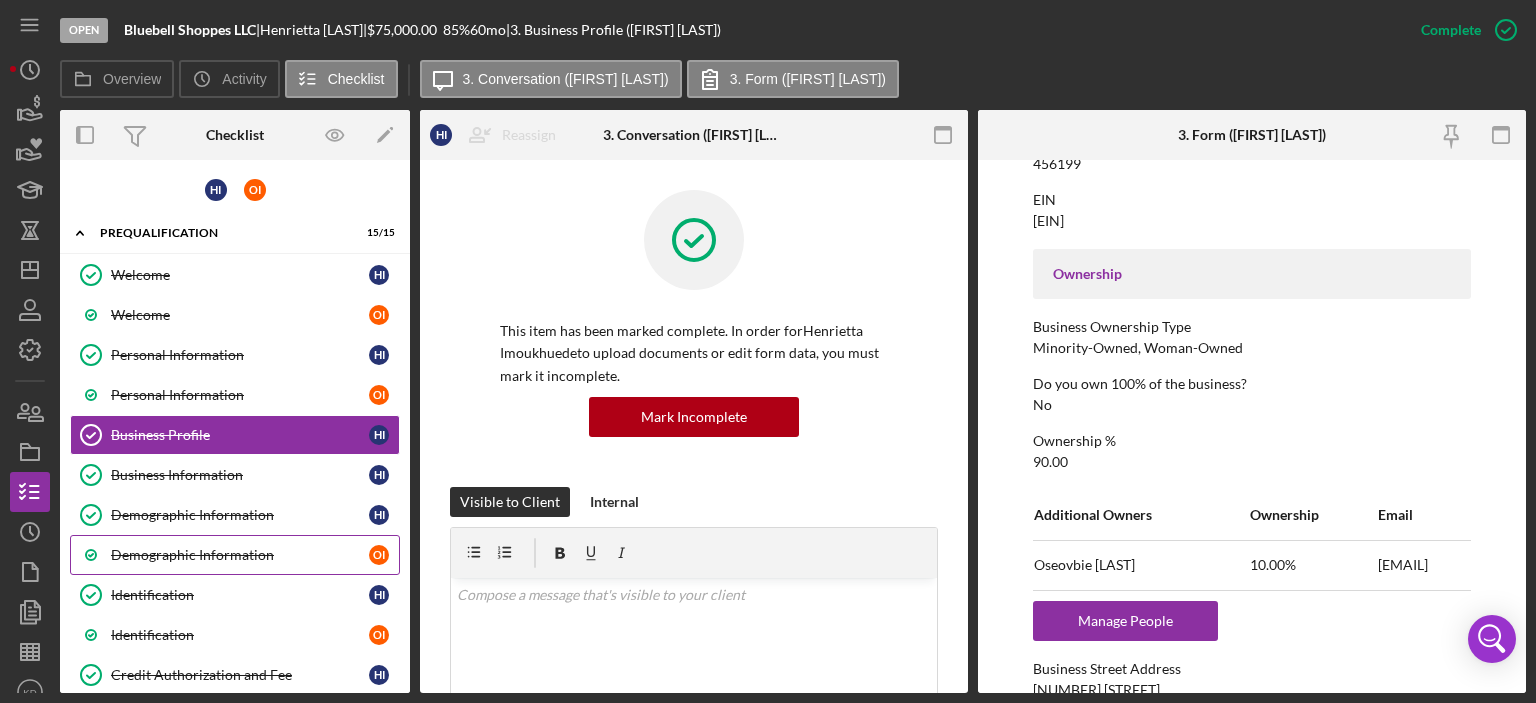 click on "Demographic Information" at bounding box center [240, 555] 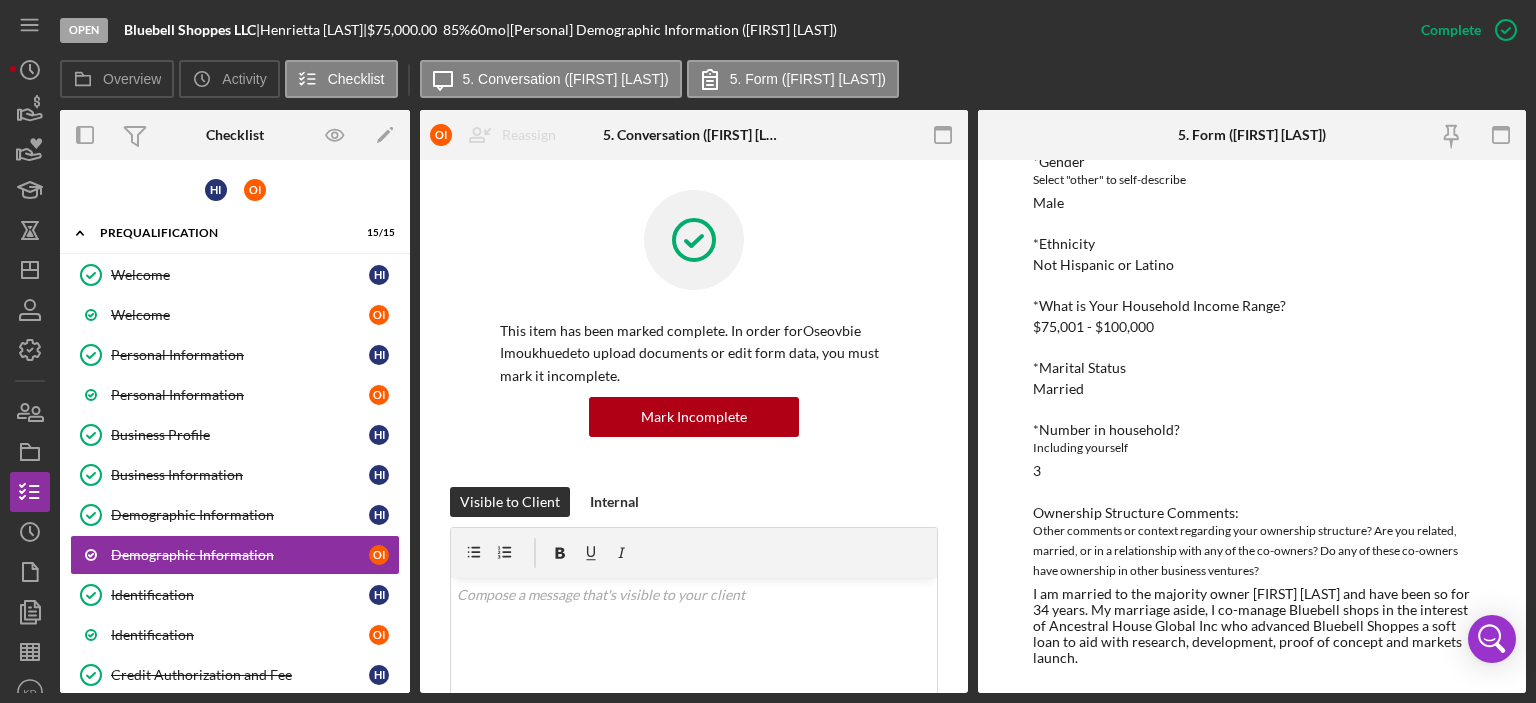 scroll, scrollTop: 370, scrollLeft: 0, axis: vertical 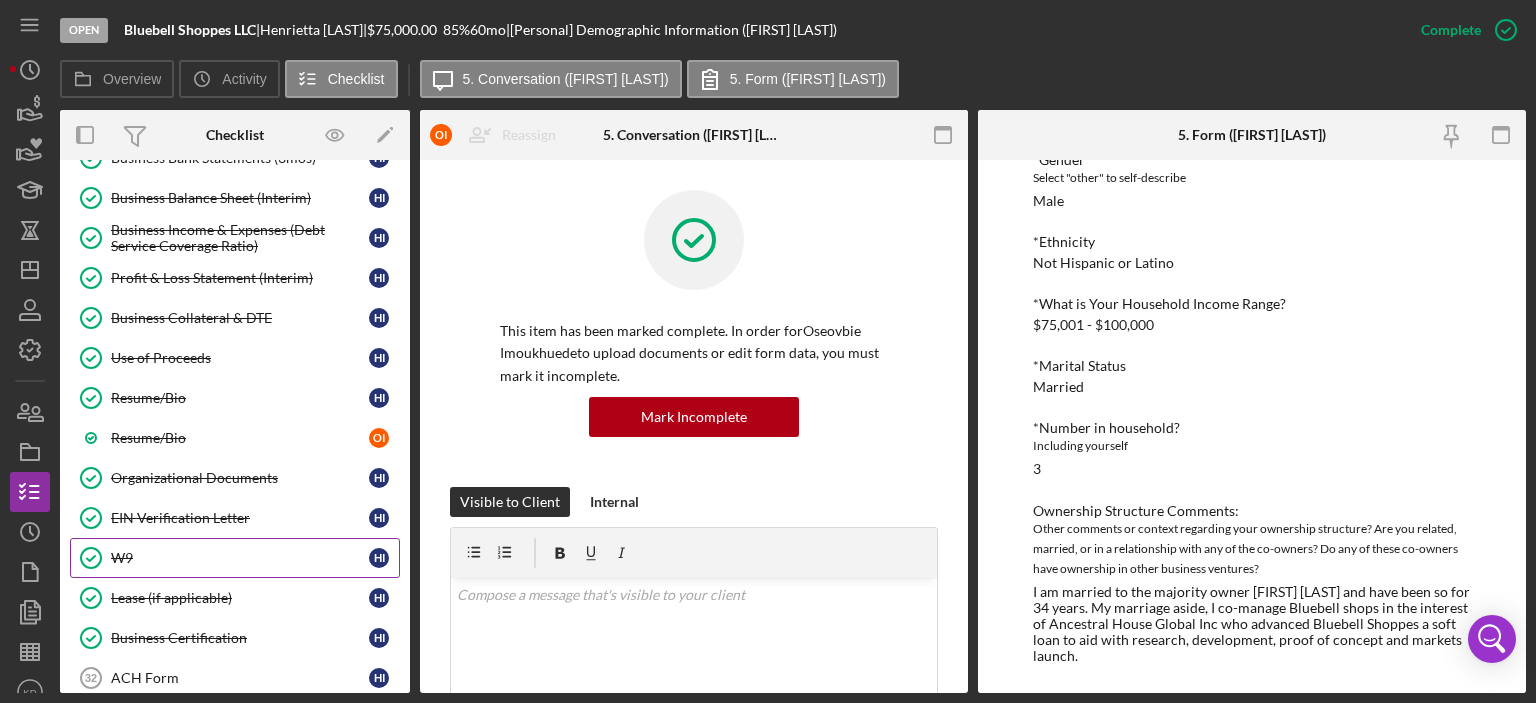 click on "W9" at bounding box center (240, 558) 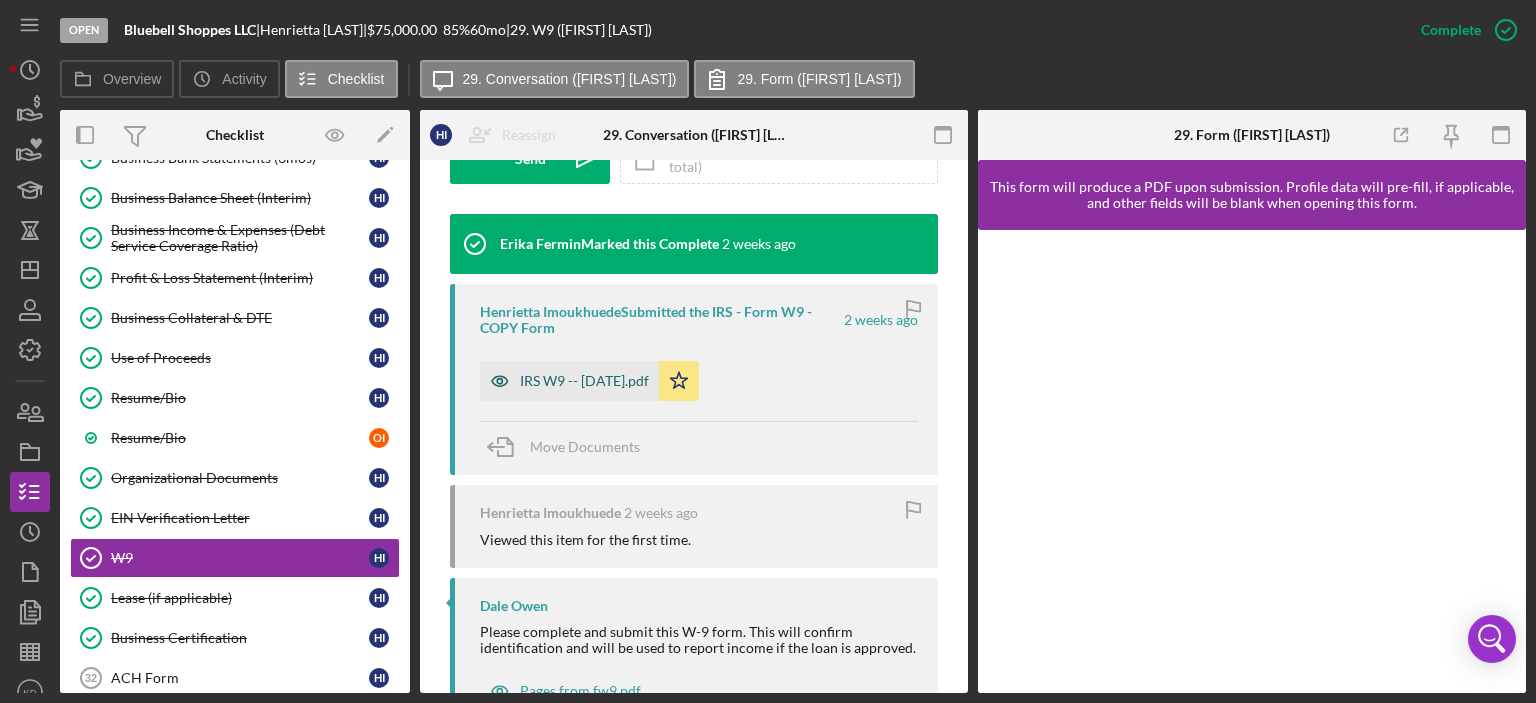click on "IRS W9 -- [DATE].pdf" at bounding box center [584, 381] 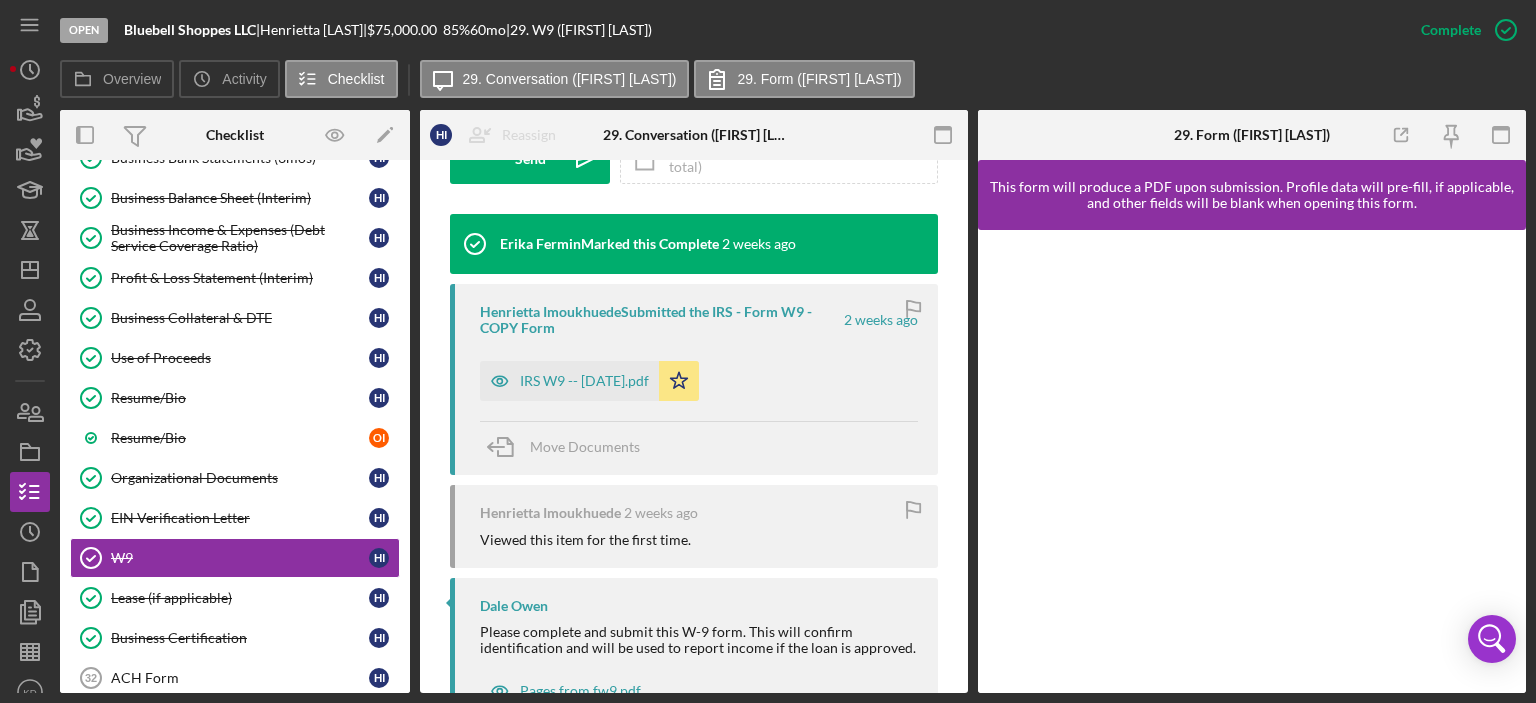 scroll, scrollTop: 657, scrollLeft: 0, axis: vertical 